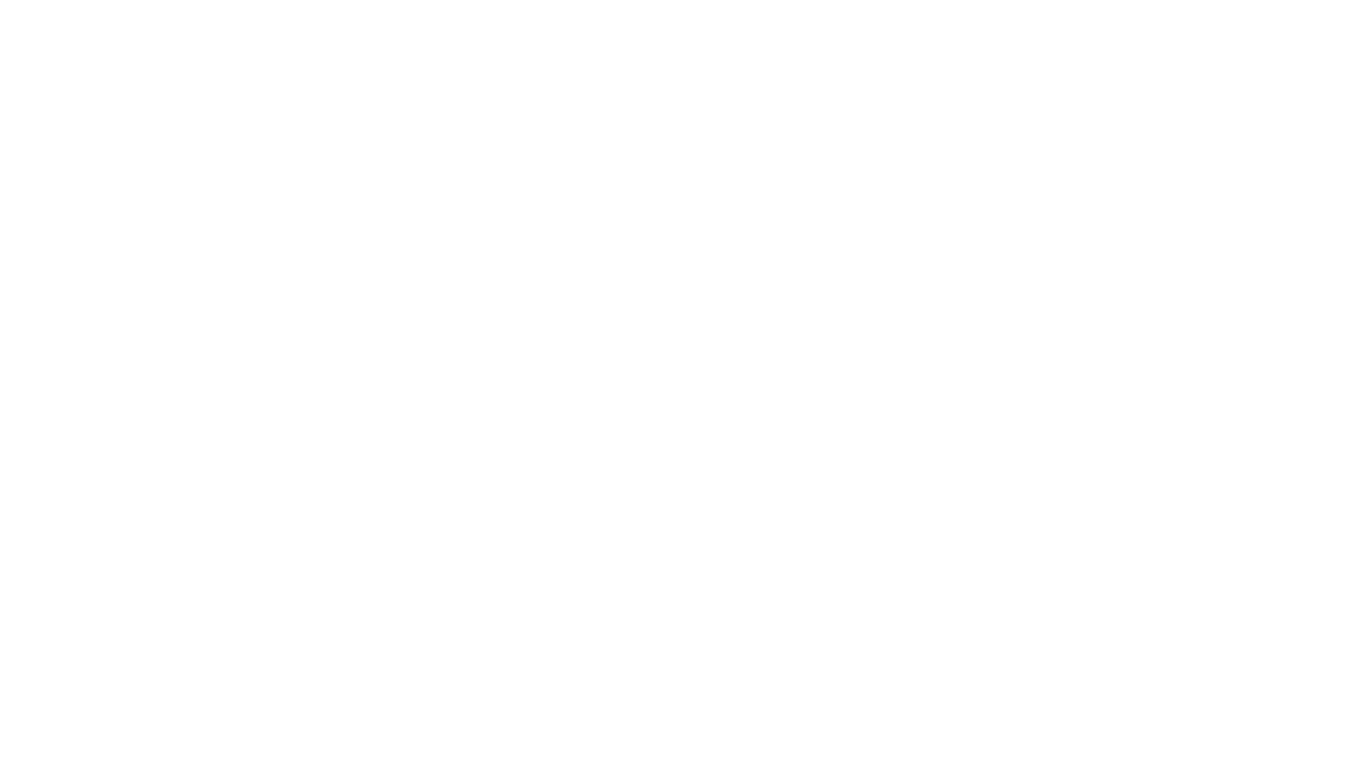 scroll, scrollTop: 0, scrollLeft: 0, axis: both 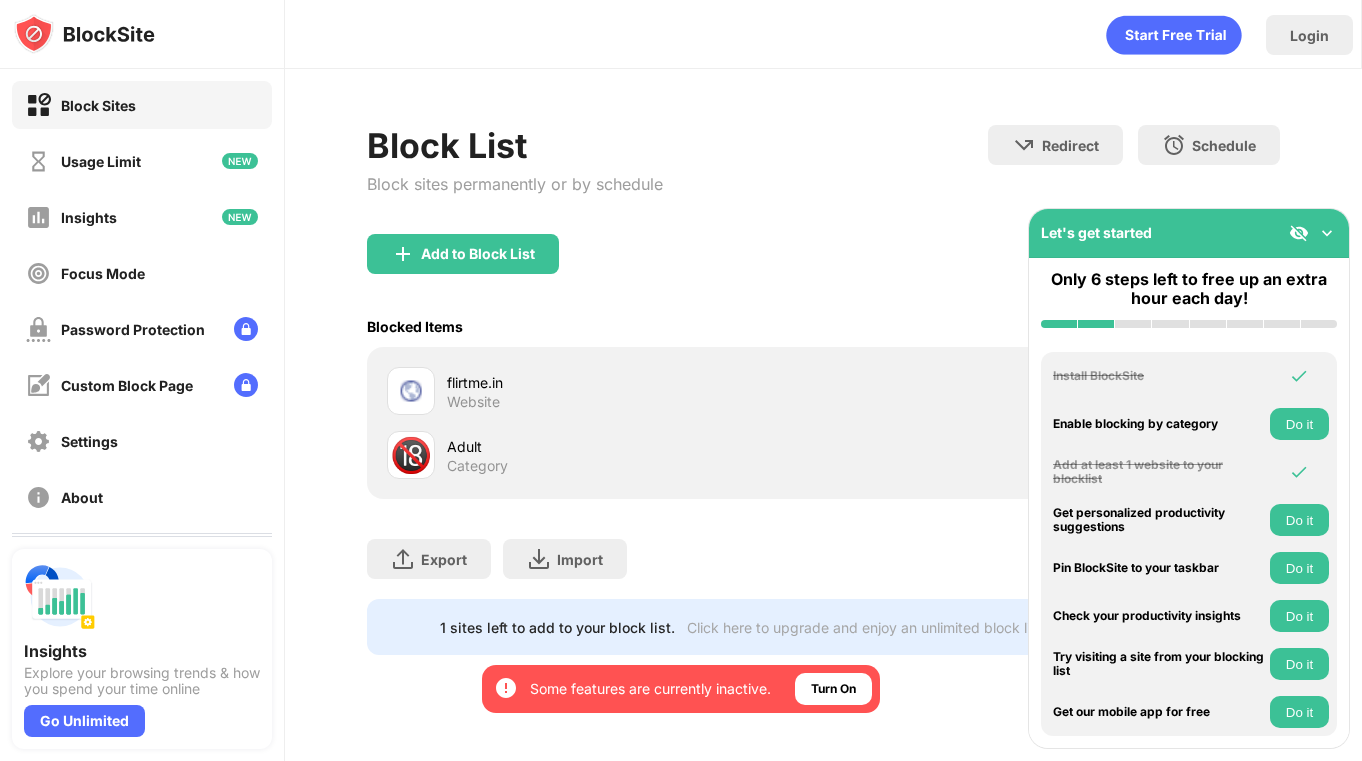 click on "Add to Block List" at bounding box center (824, 270) 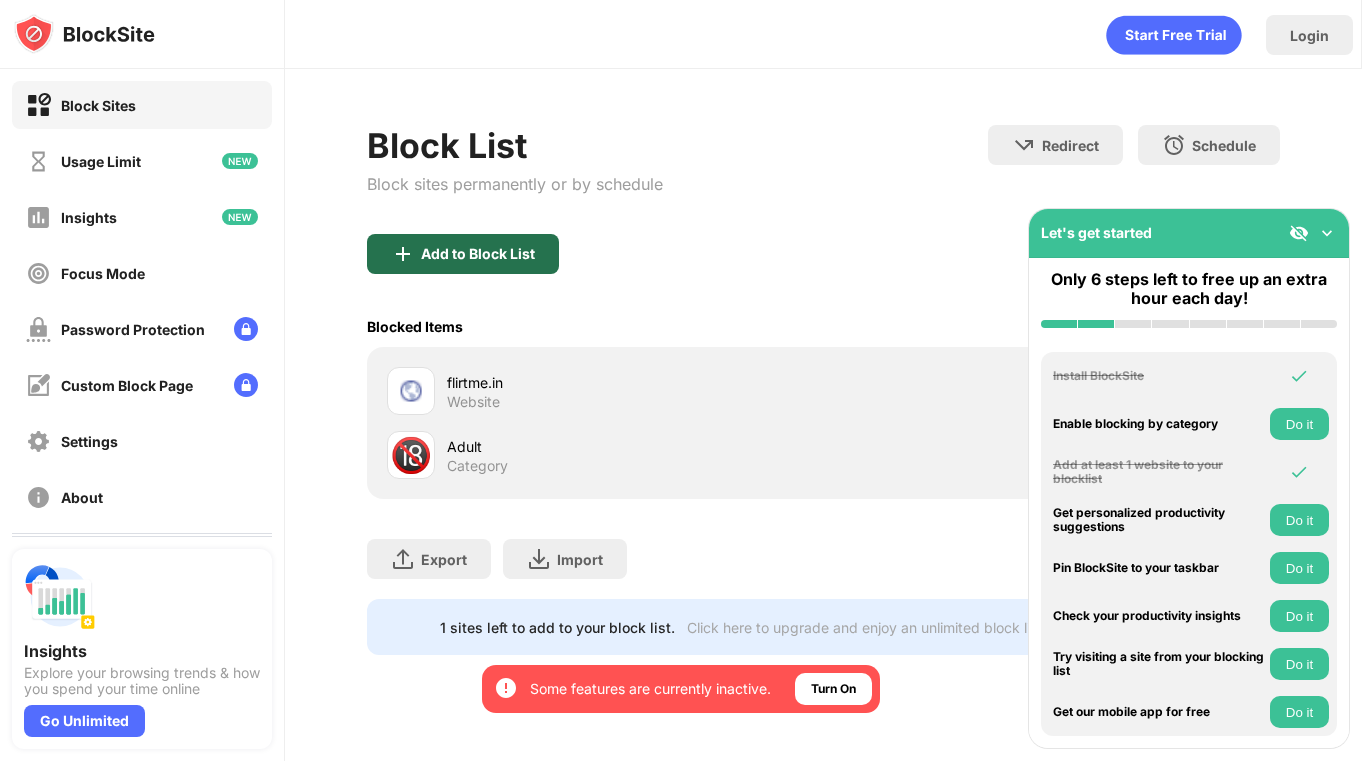 click on "Add to Block List" at bounding box center [478, 254] 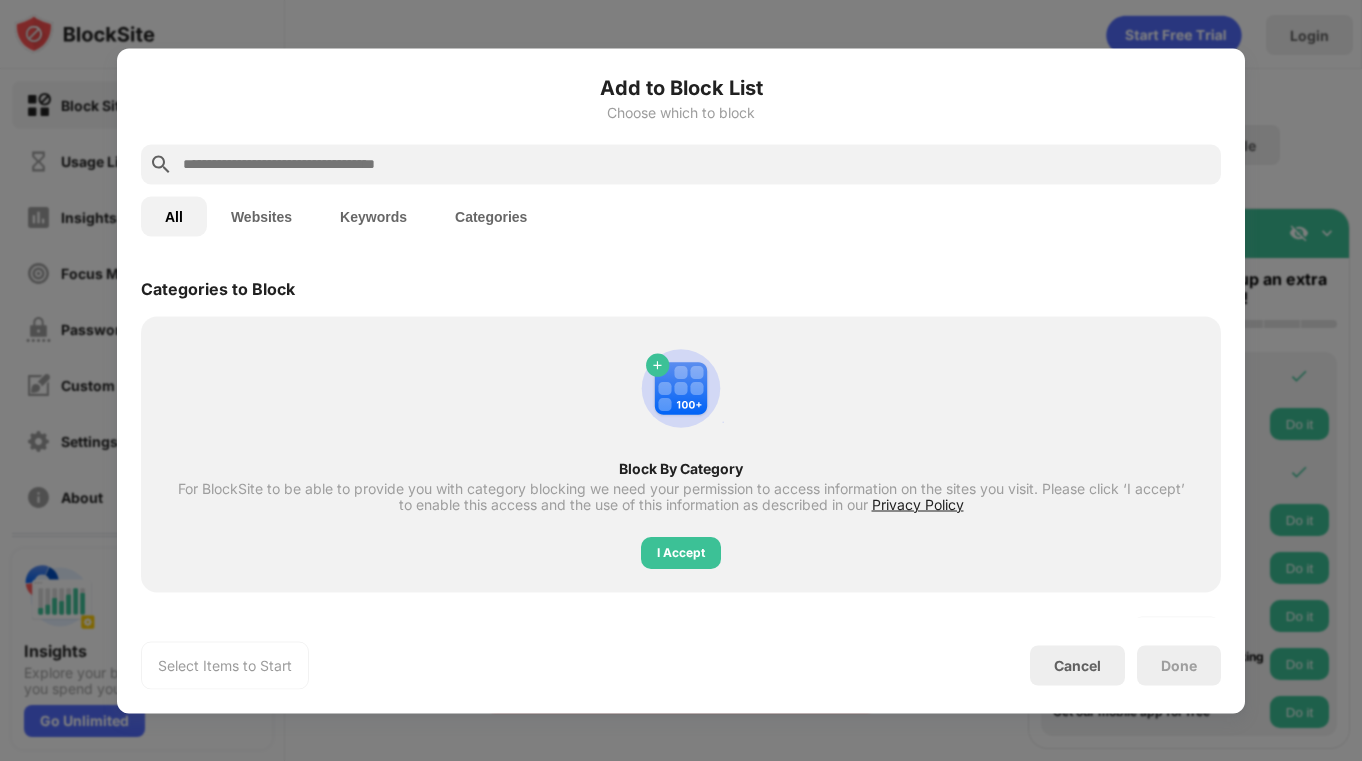 click at bounding box center [697, 164] 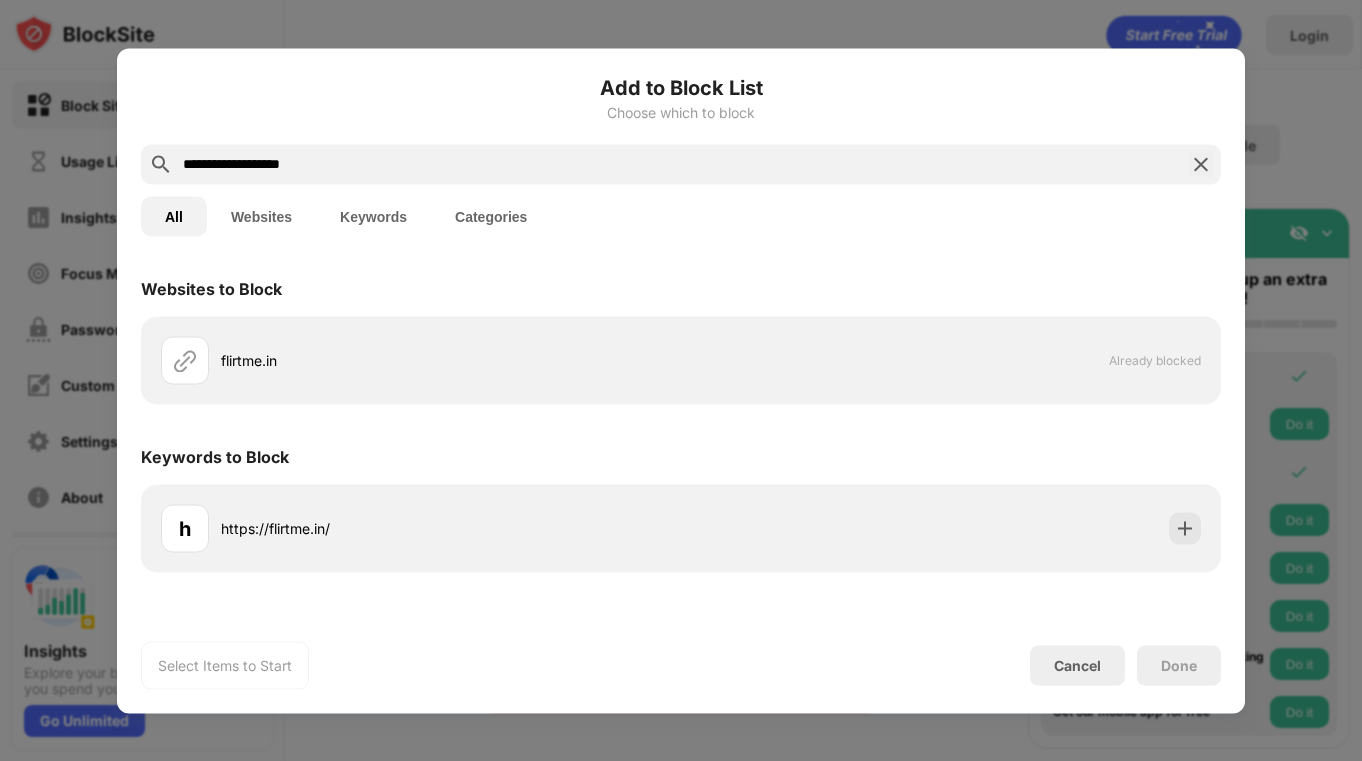 type on "**********" 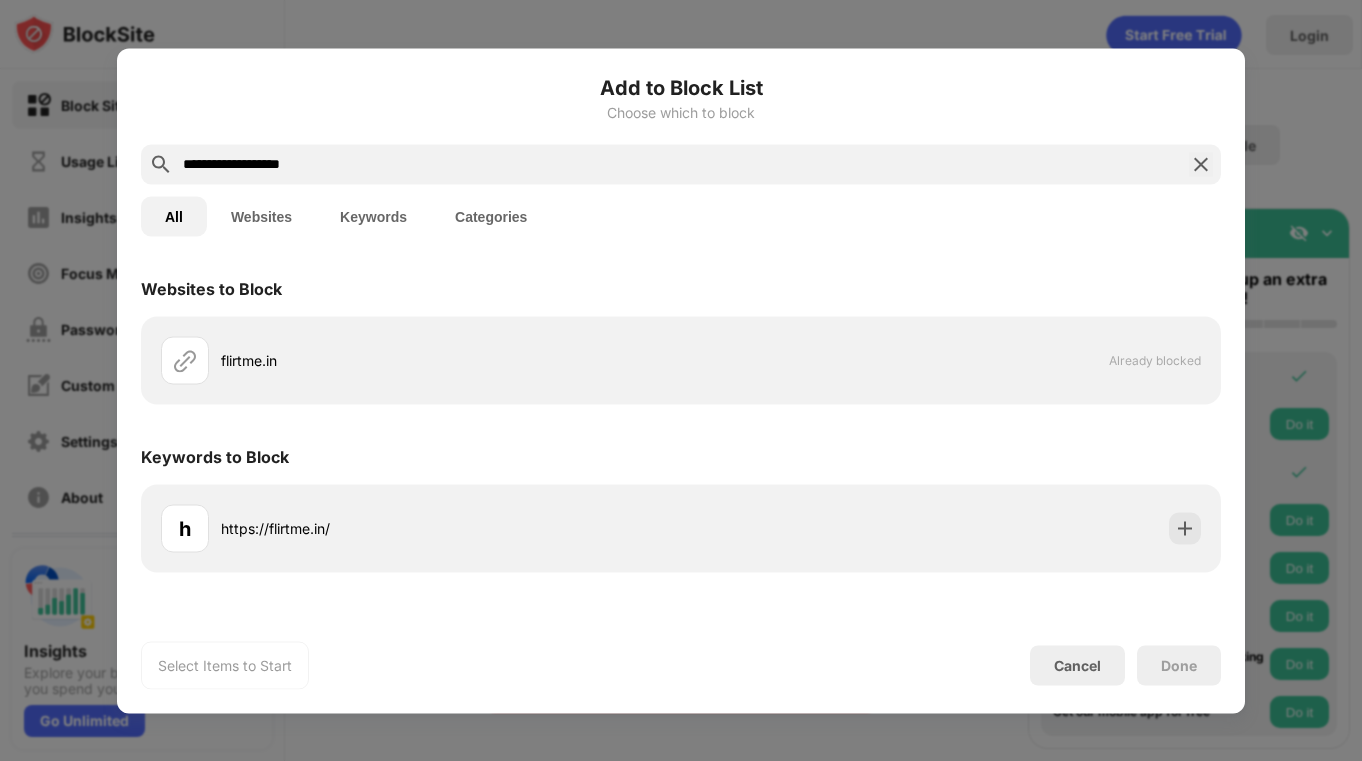 click on "Websites to Block" at bounding box center [681, 288] 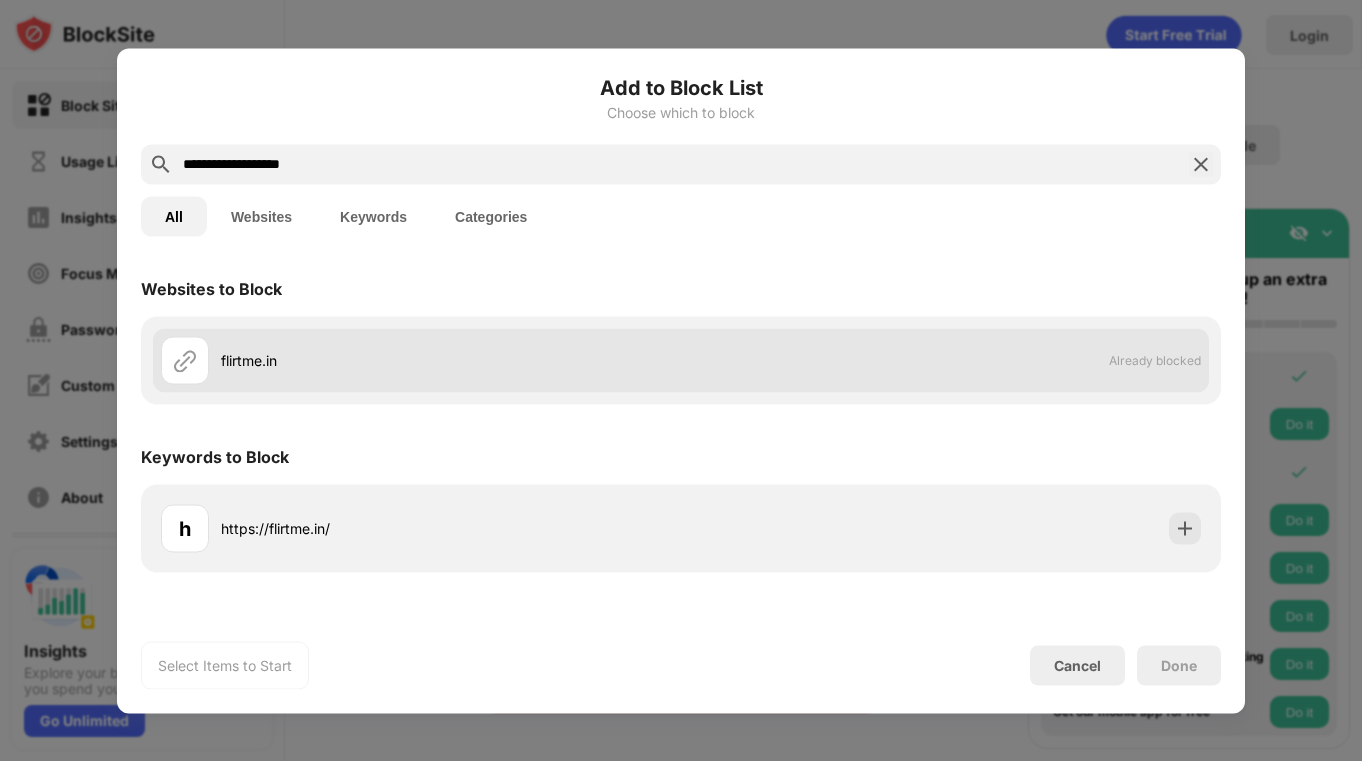 click on "flirtme.in" at bounding box center [451, 360] 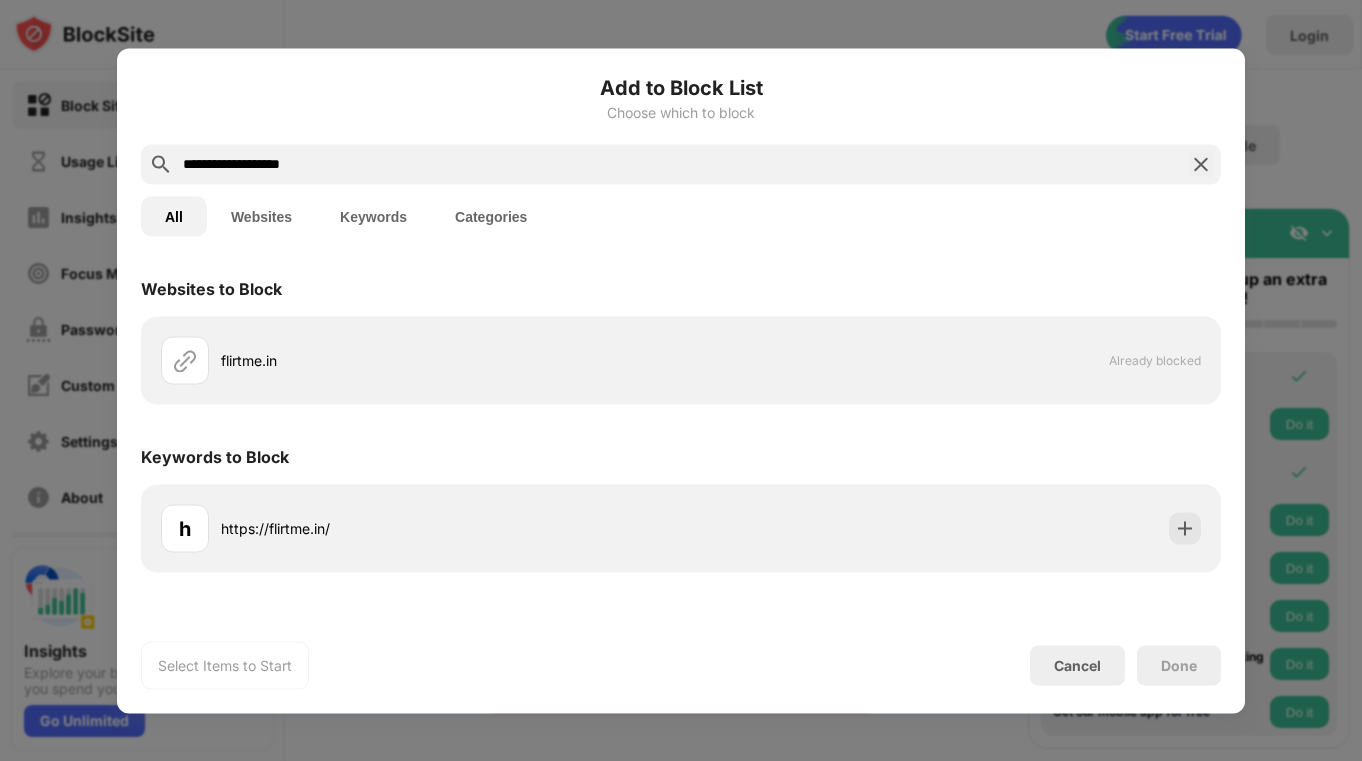 click on "Websites" at bounding box center (261, 216) 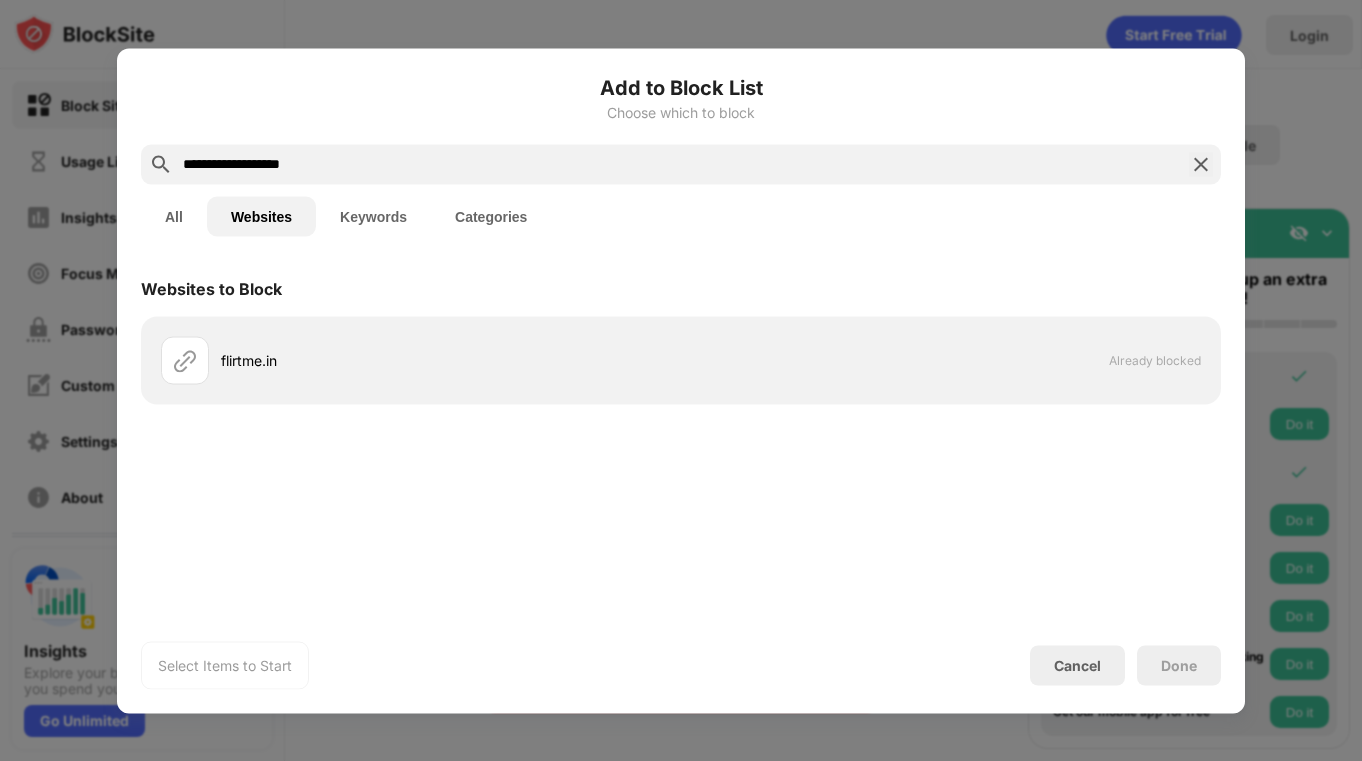 click at bounding box center [1201, 164] 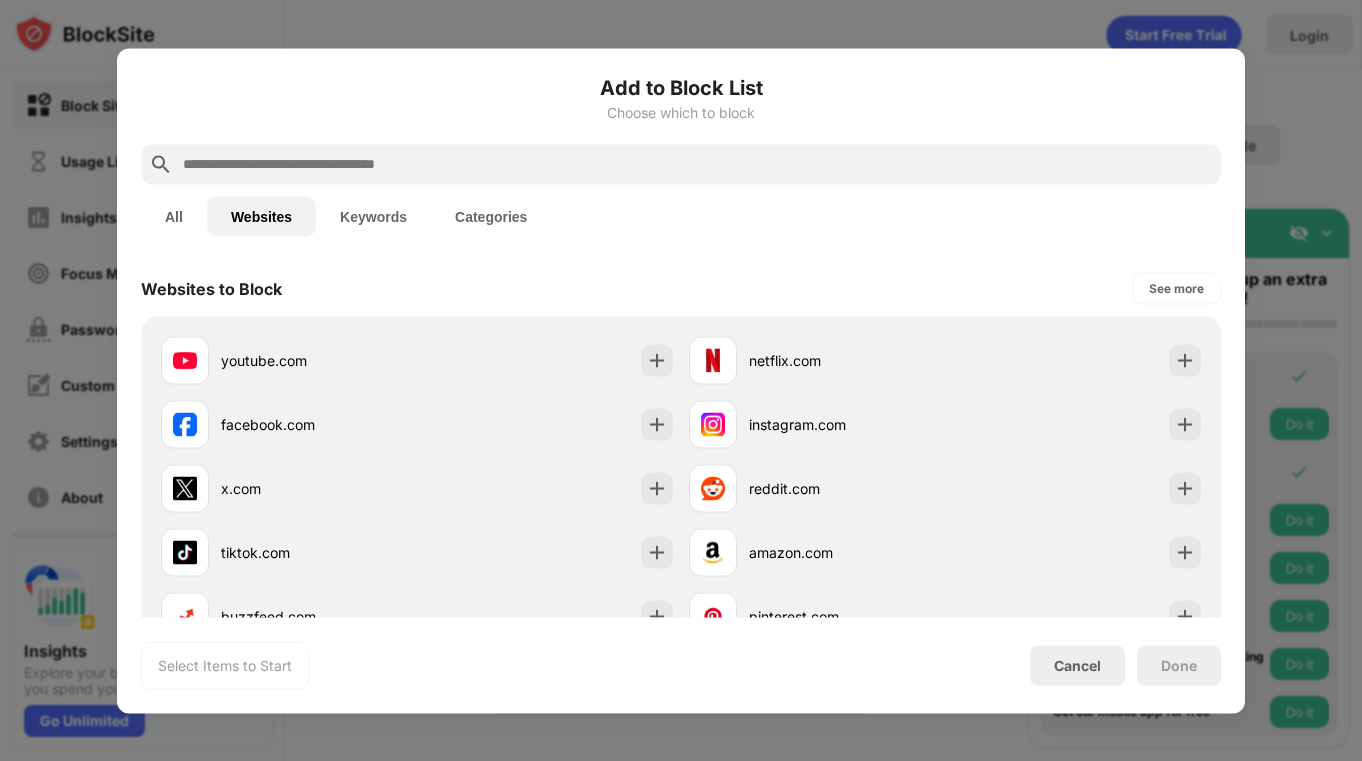 click on "Add to Block List" at bounding box center (681, 87) 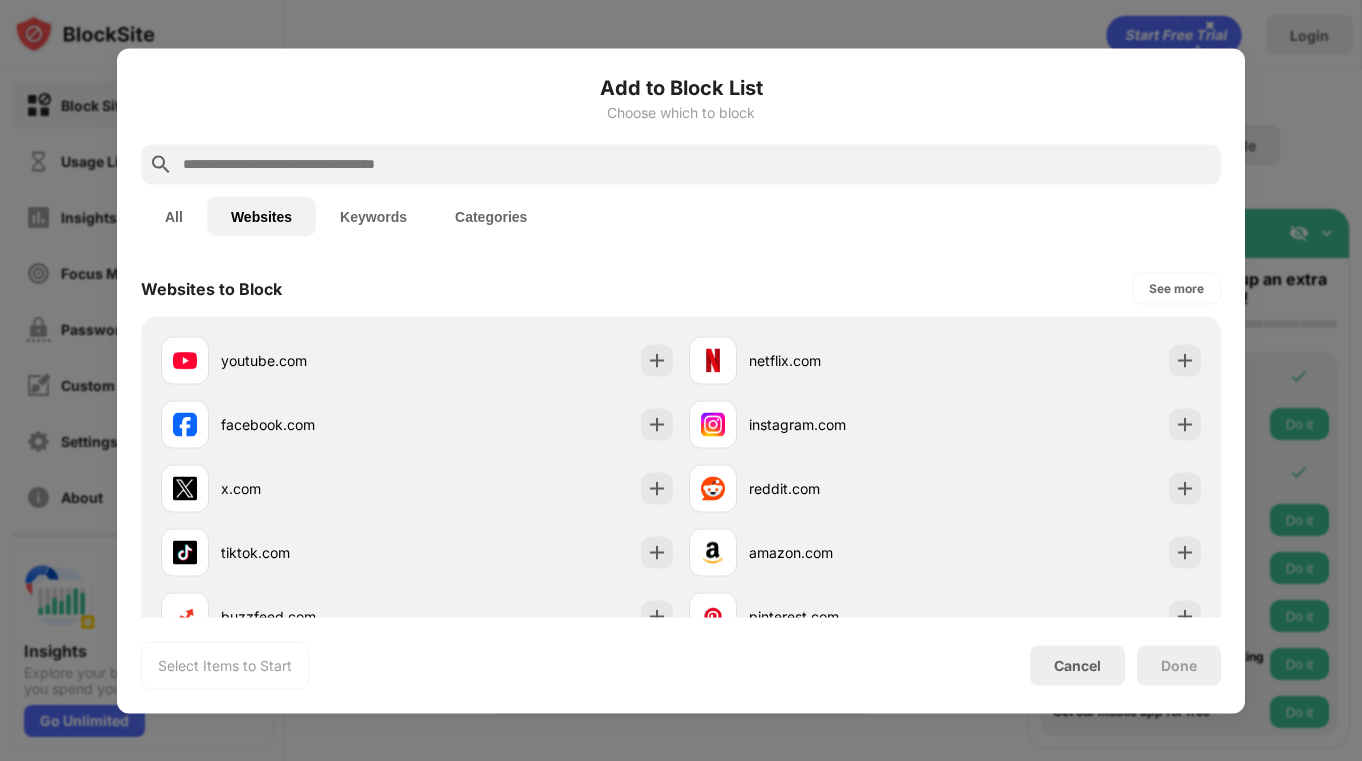 click at bounding box center (681, 380) 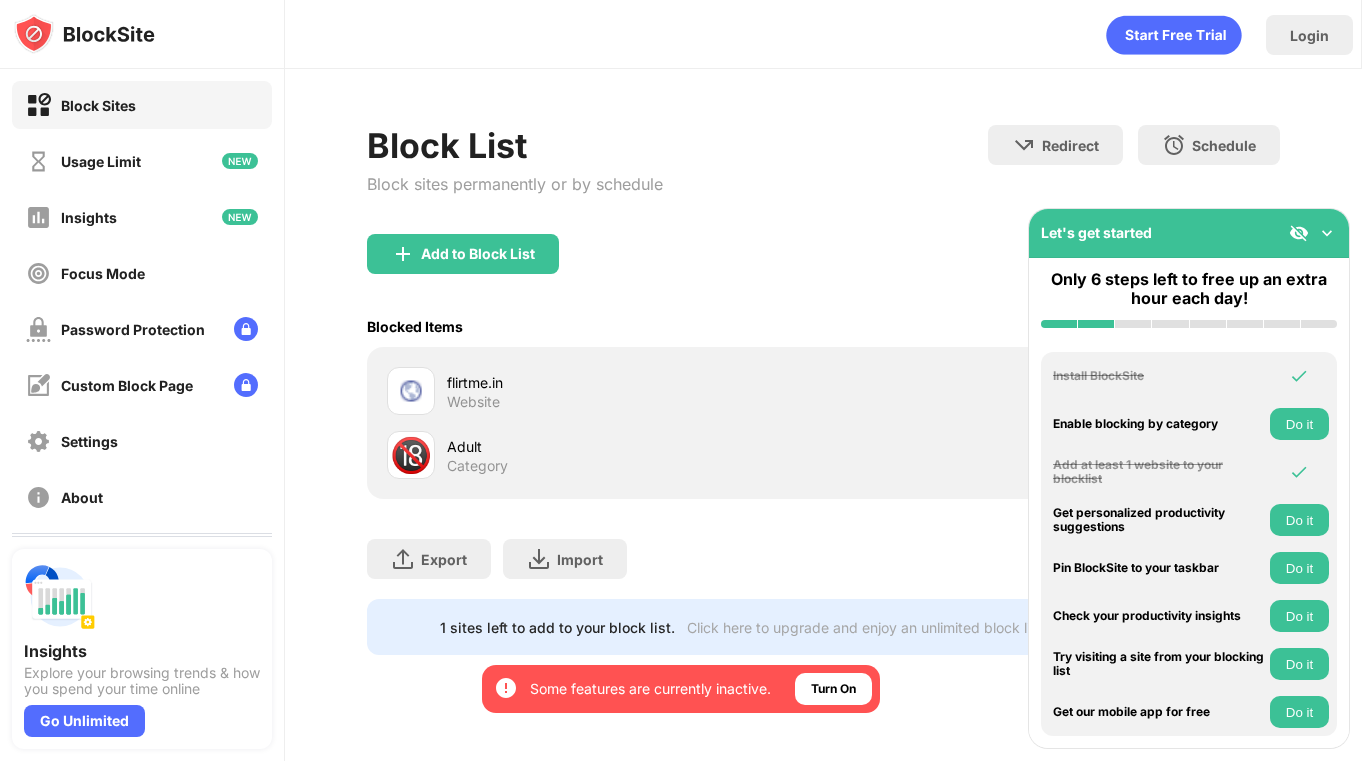 click on "Website" at bounding box center [473, 402] 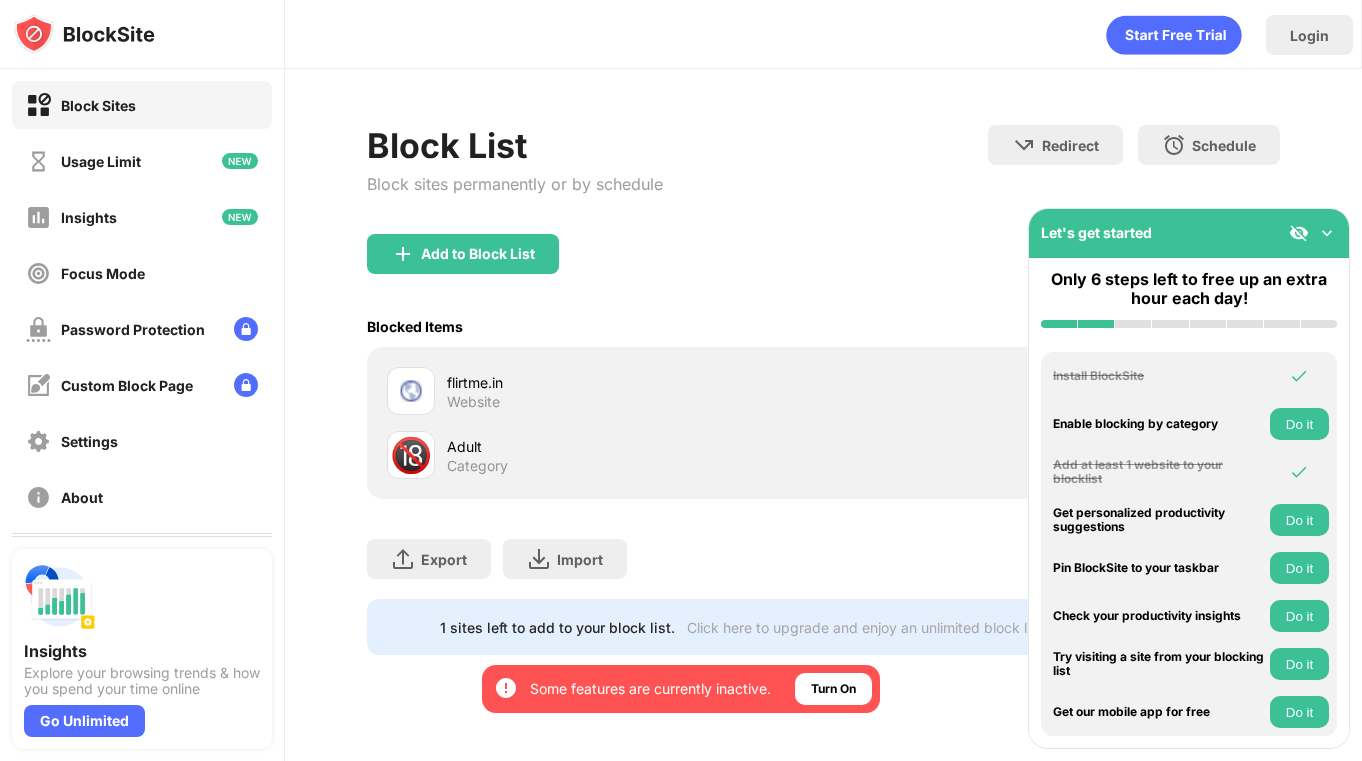 click on "Do it" at bounding box center [1299, 424] 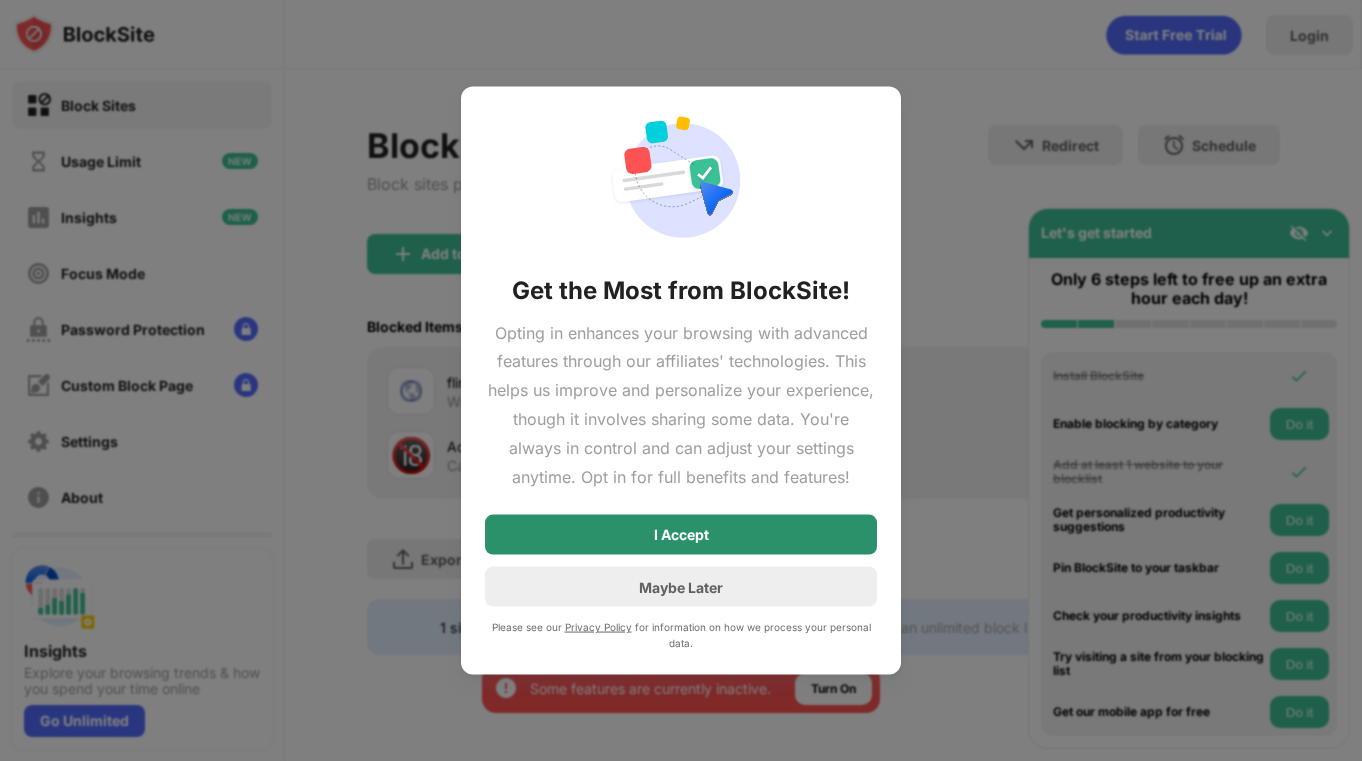 click on "I Accept" at bounding box center [681, 535] 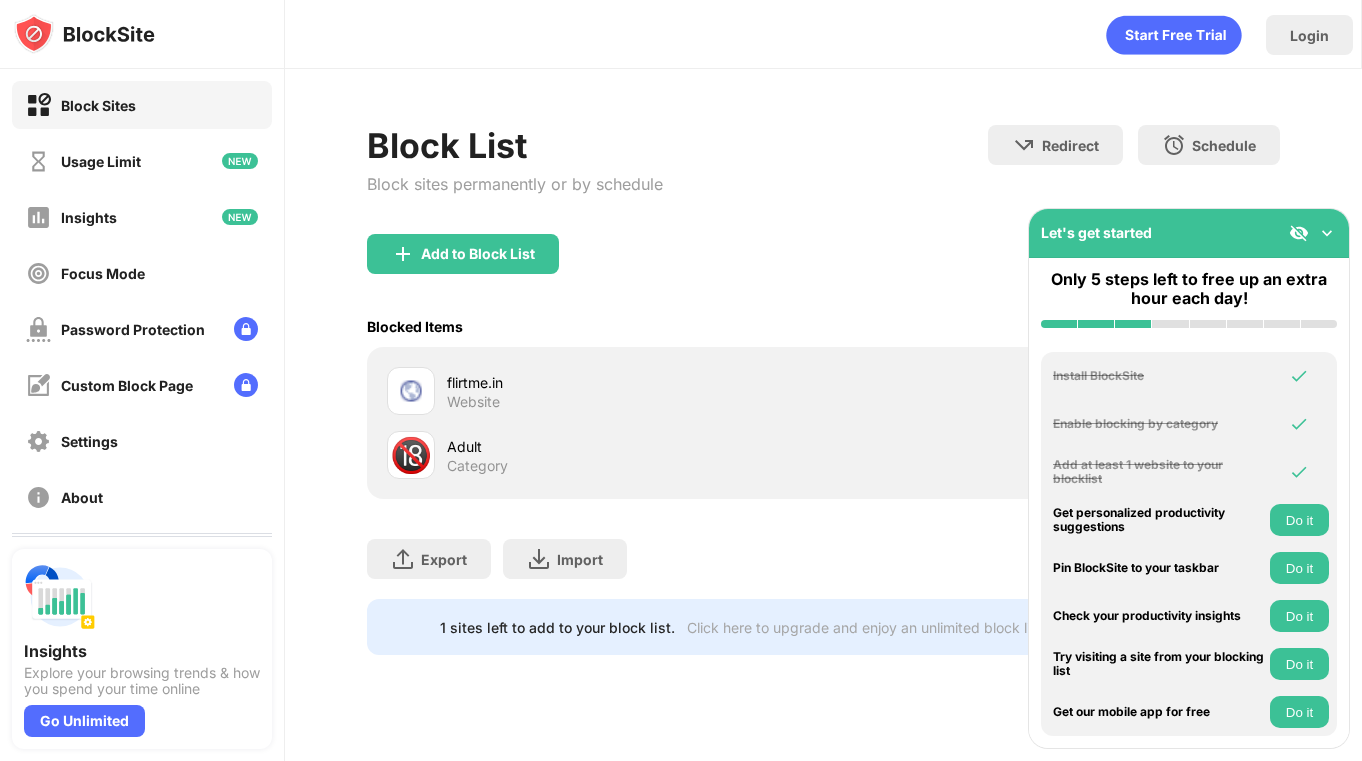 click on "Do it" at bounding box center (1299, 520) 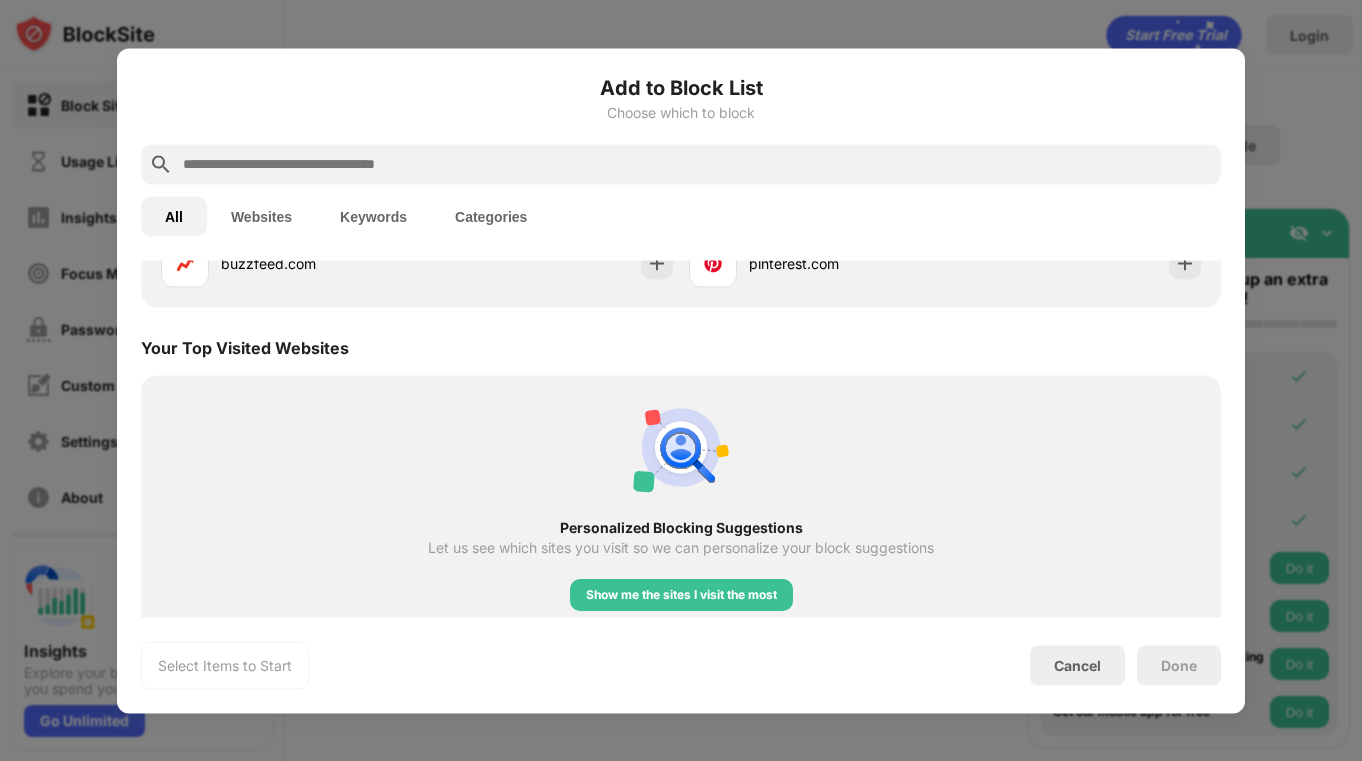 scroll, scrollTop: 696, scrollLeft: 0, axis: vertical 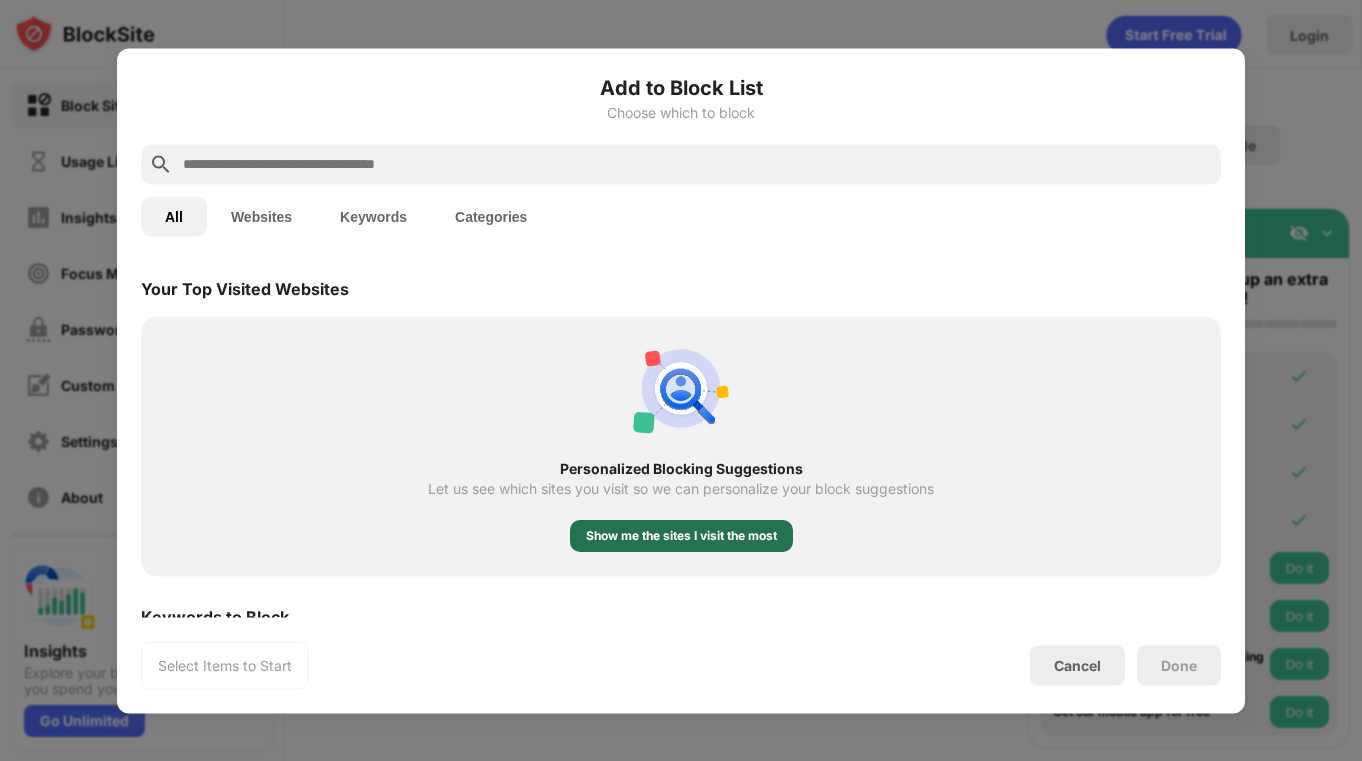 click on "Show me the sites I visit the most" at bounding box center (681, 536) 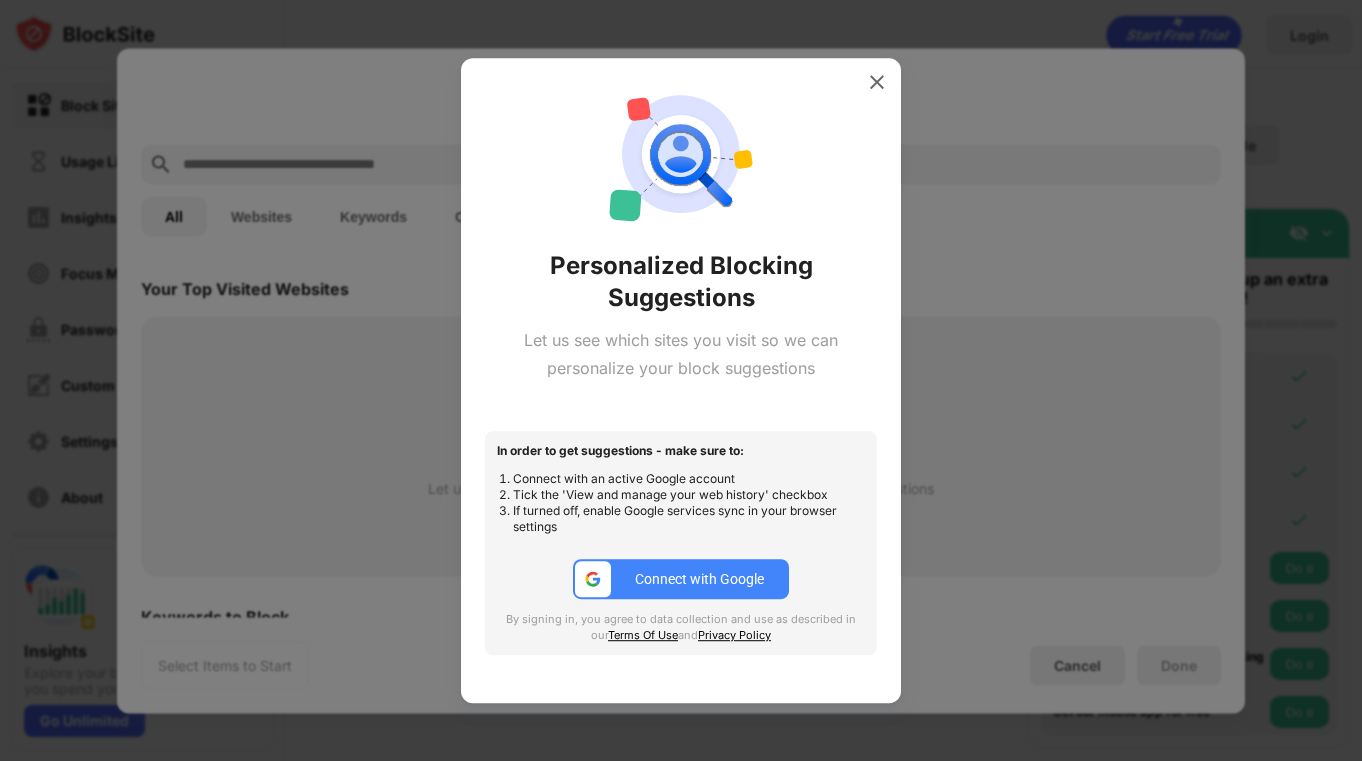 click at bounding box center [681, 380] 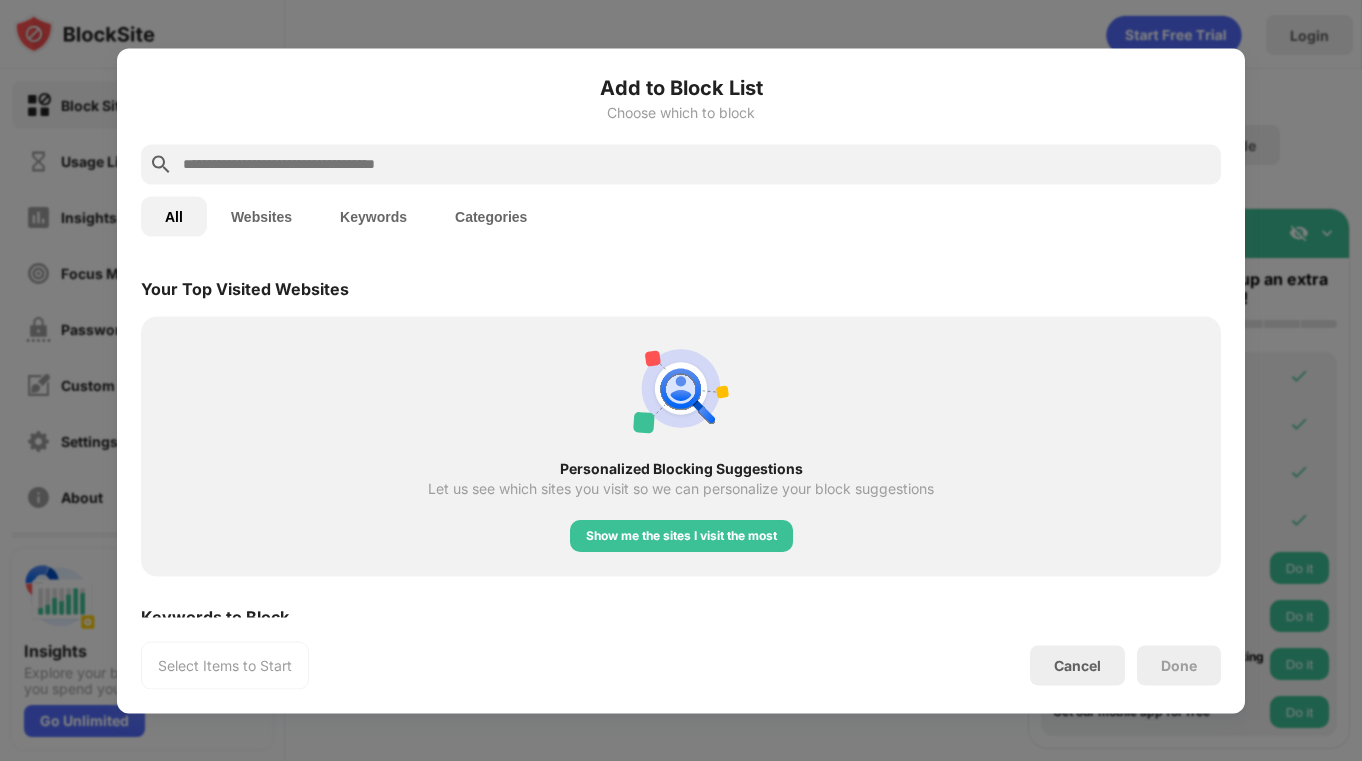 click on "Add to Block List Choose which to block All Websites Keywords Categories Categories to Block 🔞 Adult Already blocked 💬 Social 🗞 News 🏀 Sports 🃏 Gambling 🛍 Shopping Websites to Block See more youtube.com netflix.com facebook.com instagram.com x.com reddit.com tiktok.com amazon.com buzzfeed.com pinterest.com Your Top Visited Websites Personalized Blocking Suggestions Let us see which sites you visit so we can personalize your block suggestions Show me the sites I visit the most Keywords to Block Use search to add keywords Block URLs containing specific words. Select Items to Start Cancel Done" at bounding box center [681, 380] 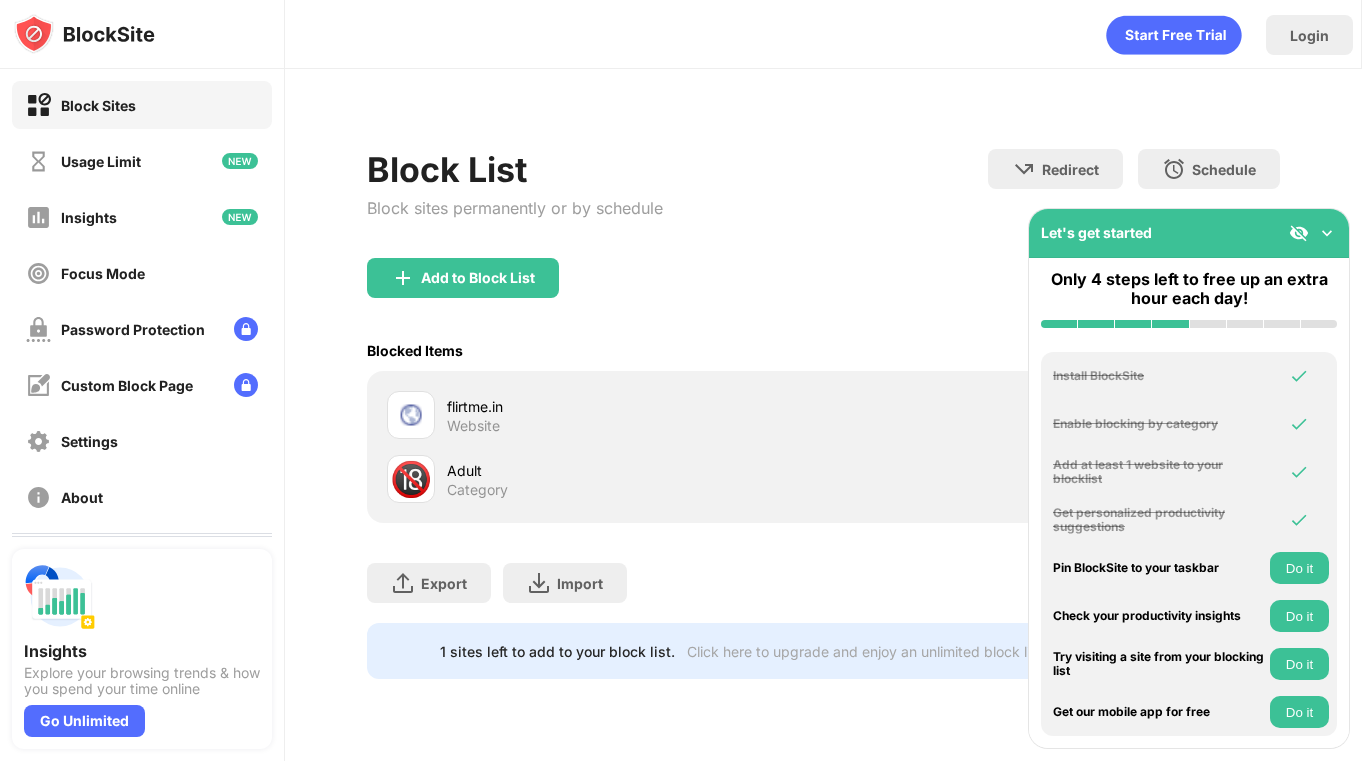 click on "Do it" at bounding box center [1299, 616] 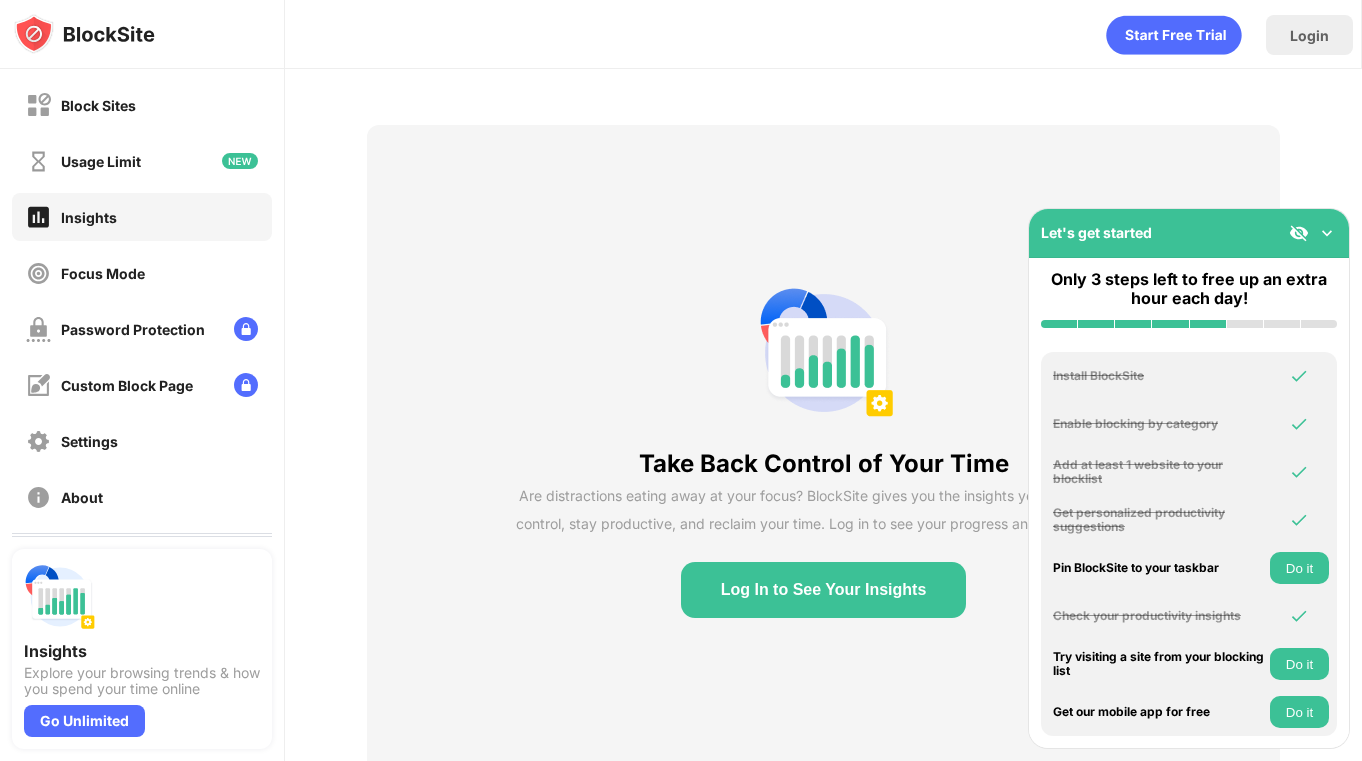 click on "Log In to See Your Insights" at bounding box center [824, 590] 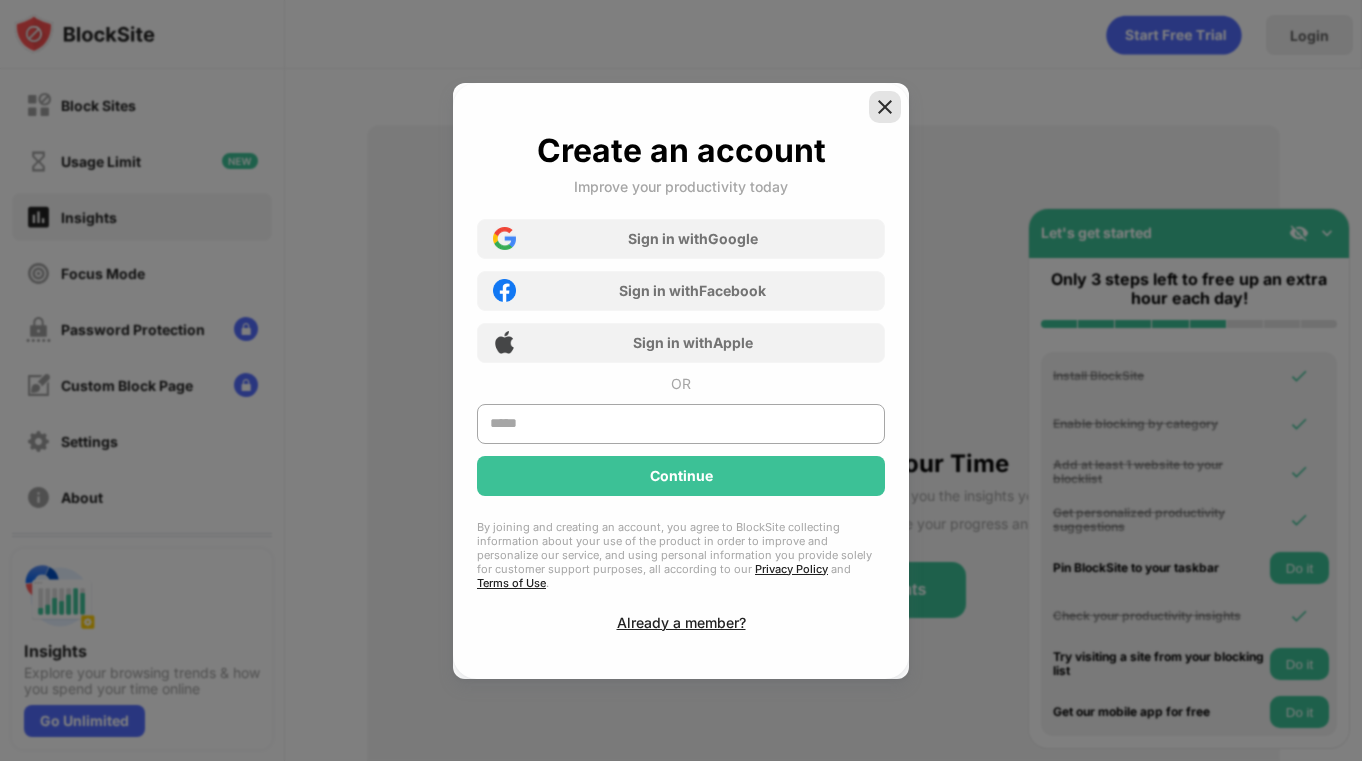 click at bounding box center [885, 107] 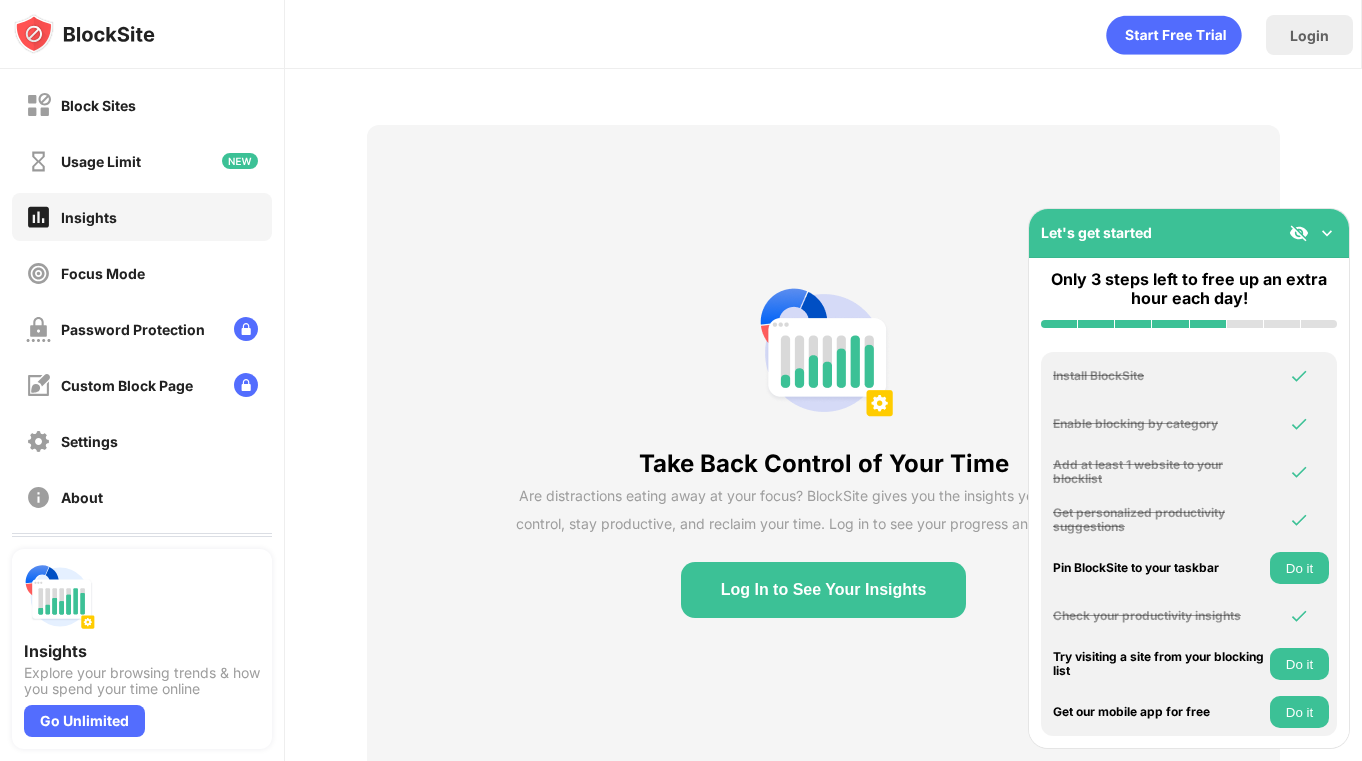 click on "Do it" at bounding box center [1299, 664] 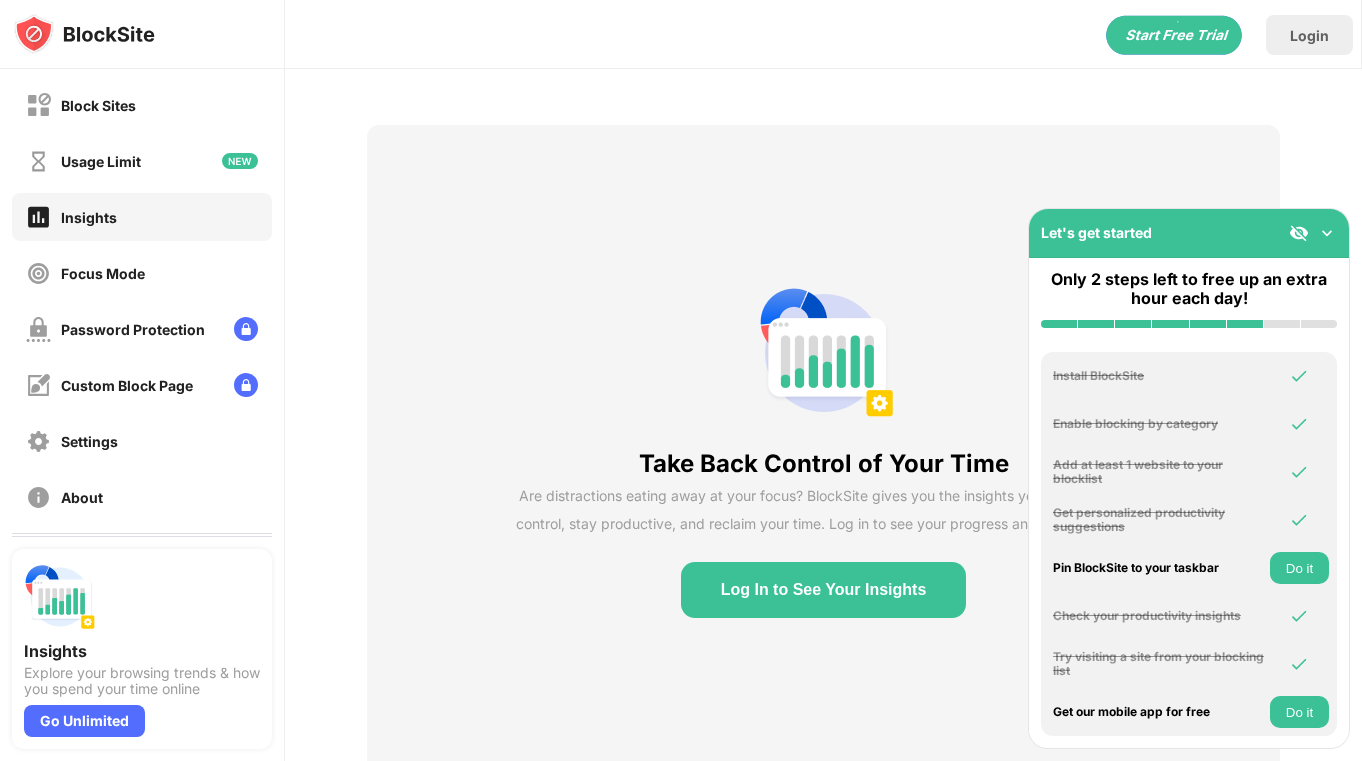 click on "Do it" at bounding box center (1299, 712) 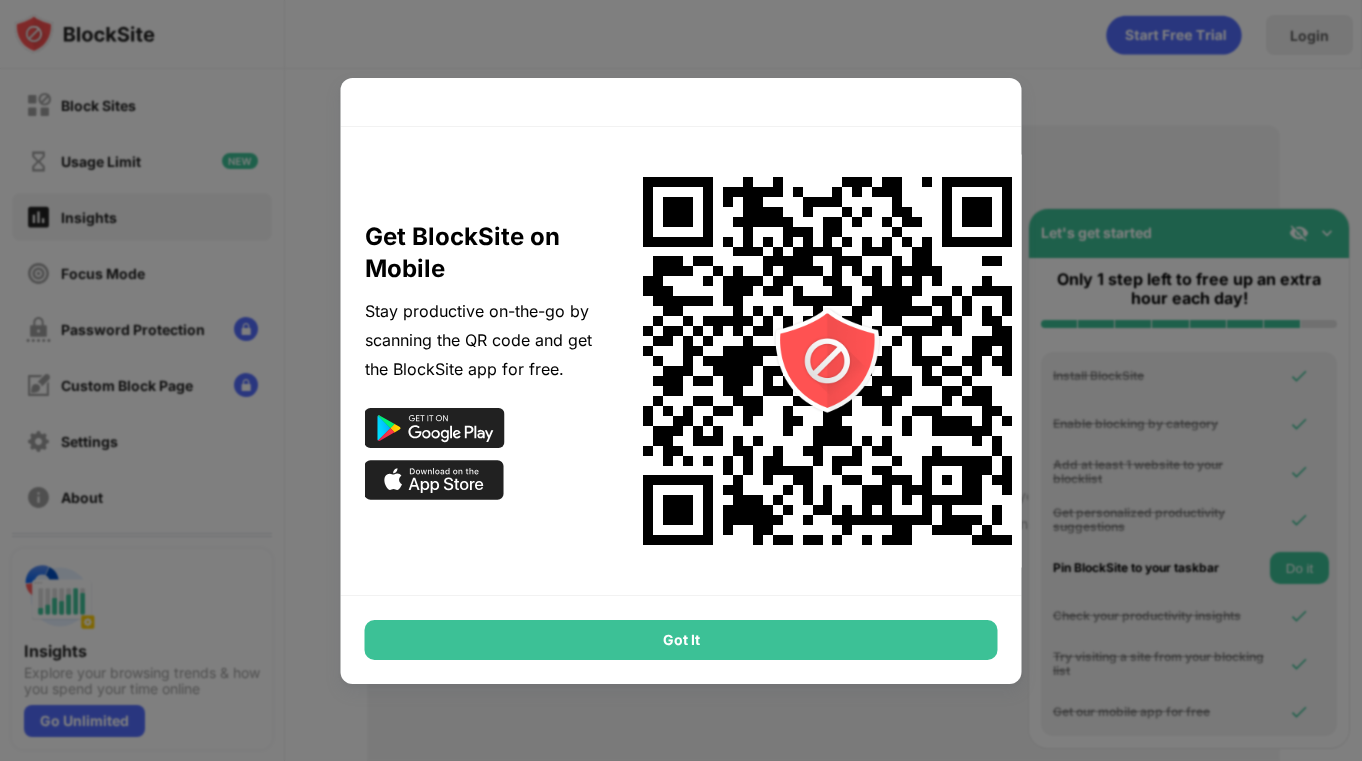 click on "Got It" at bounding box center [681, 640] 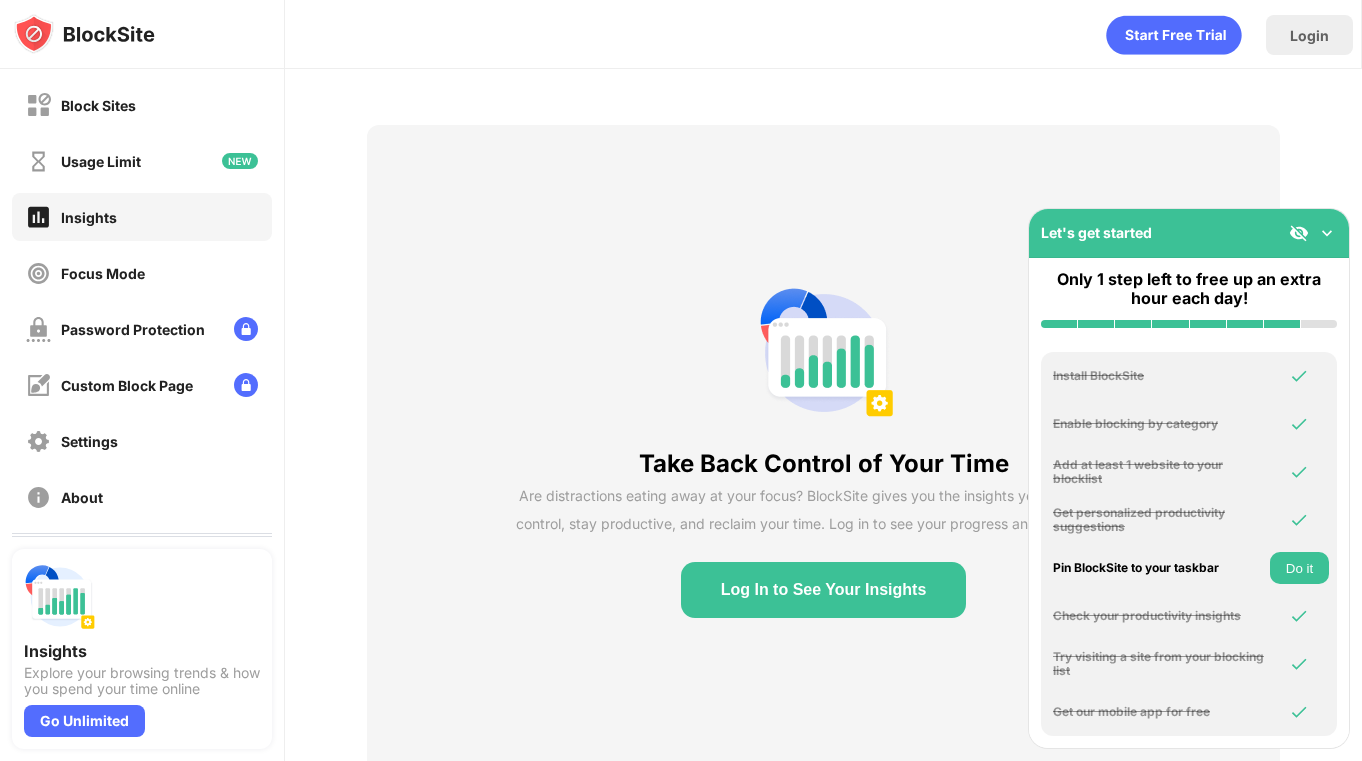 click on "Do it" at bounding box center (1299, 568) 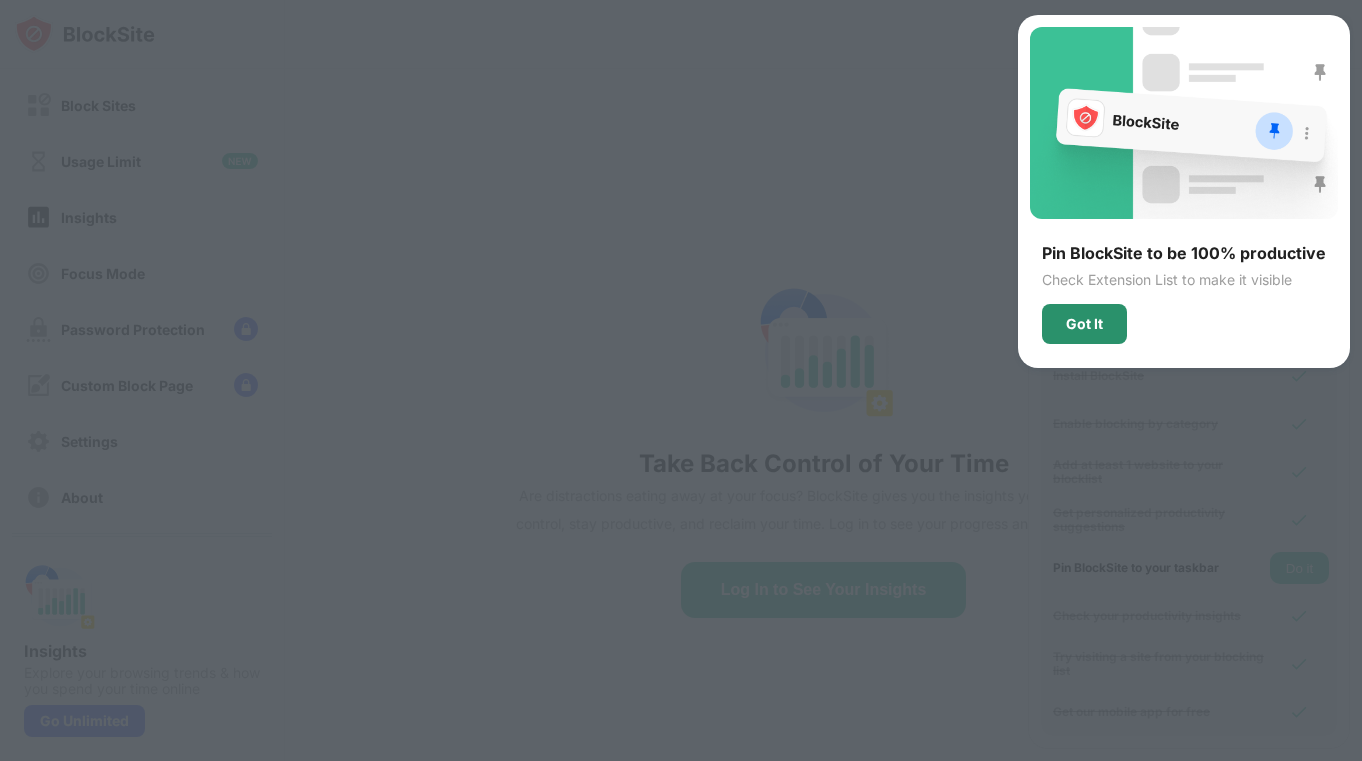 click on "Got It" at bounding box center [1084, 324] 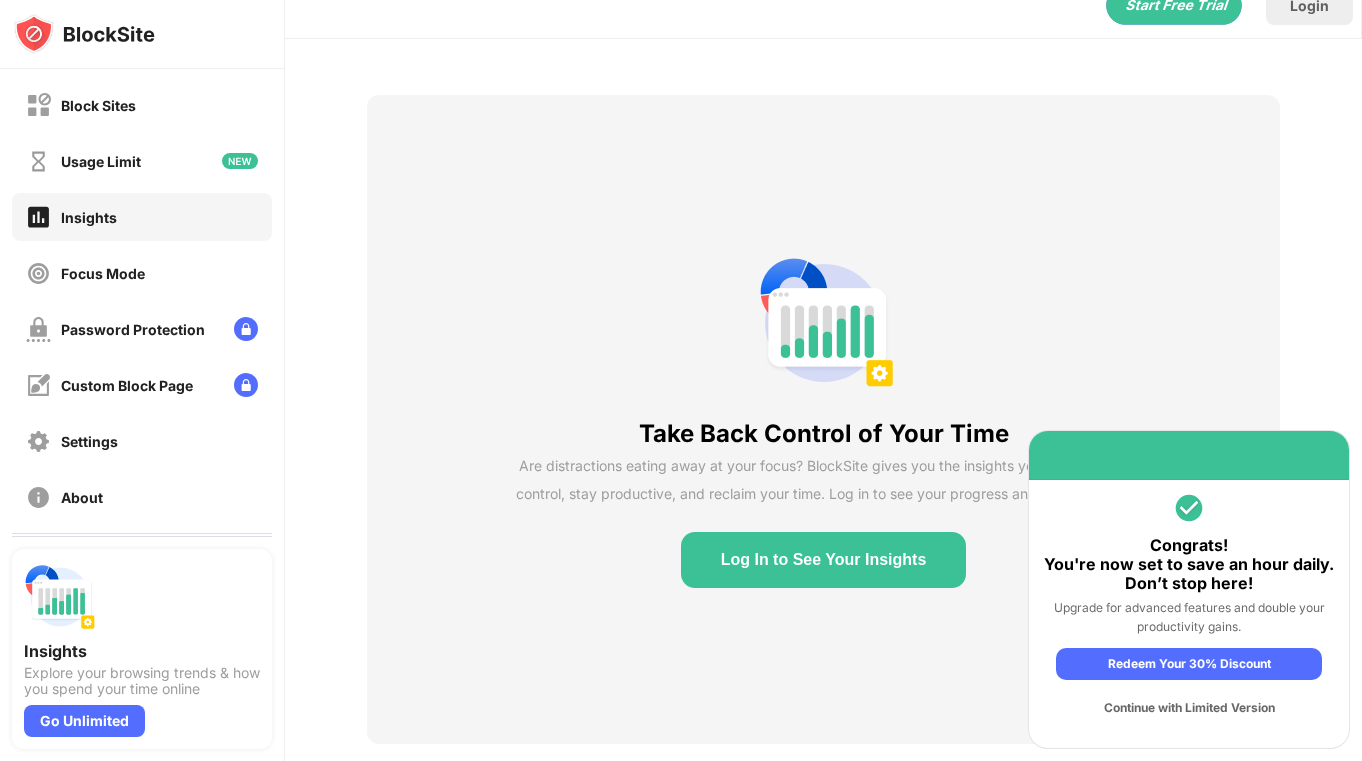scroll, scrollTop: 0, scrollLeft: 0, axis: both 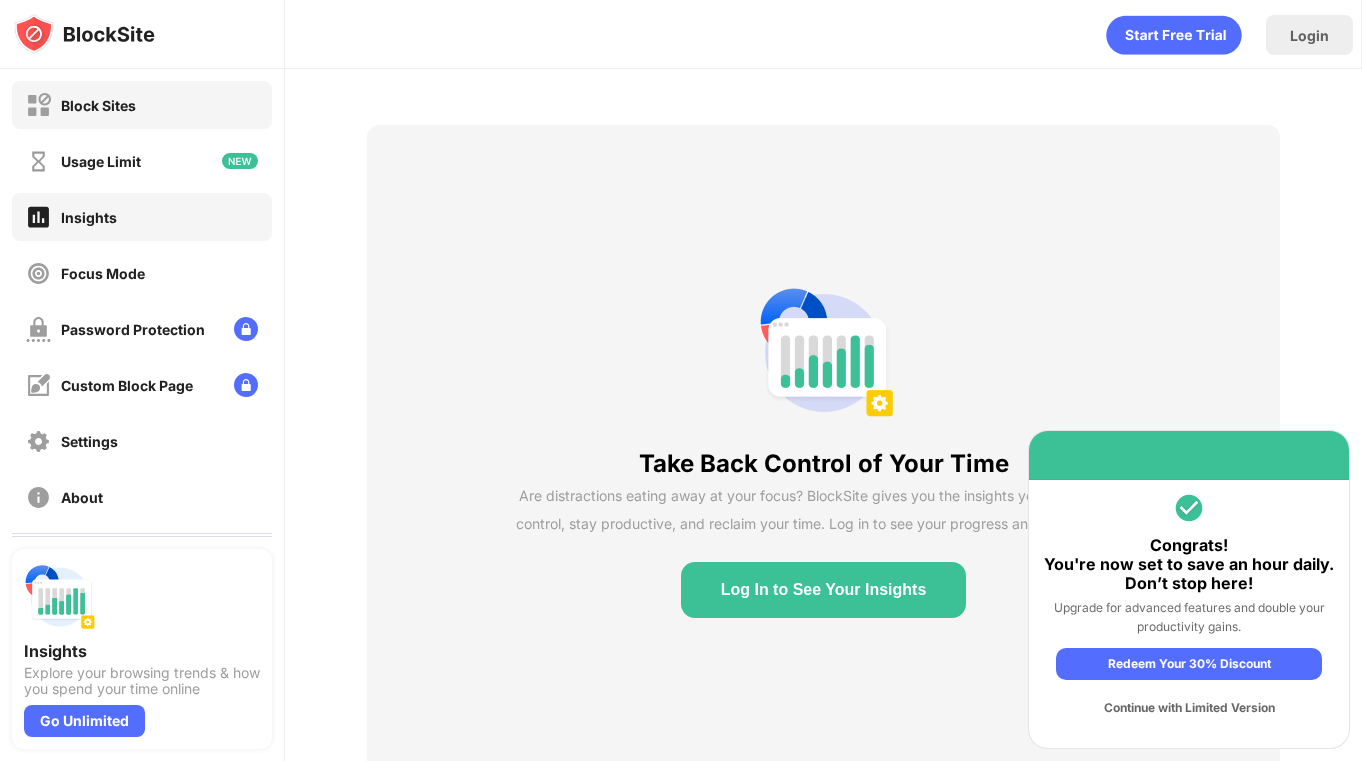 click on "Block Sites" at bounding box center (98, 105) 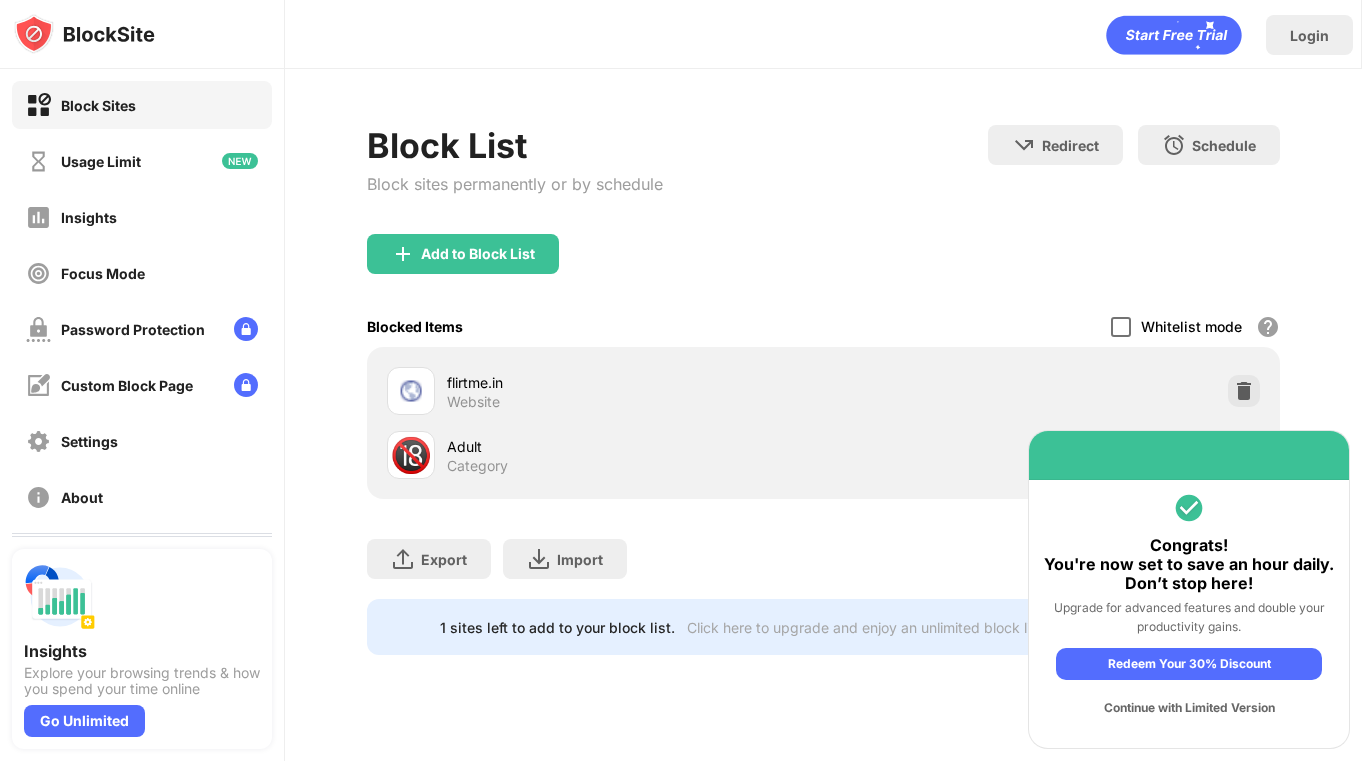 click at bounding box center [1121, 327] 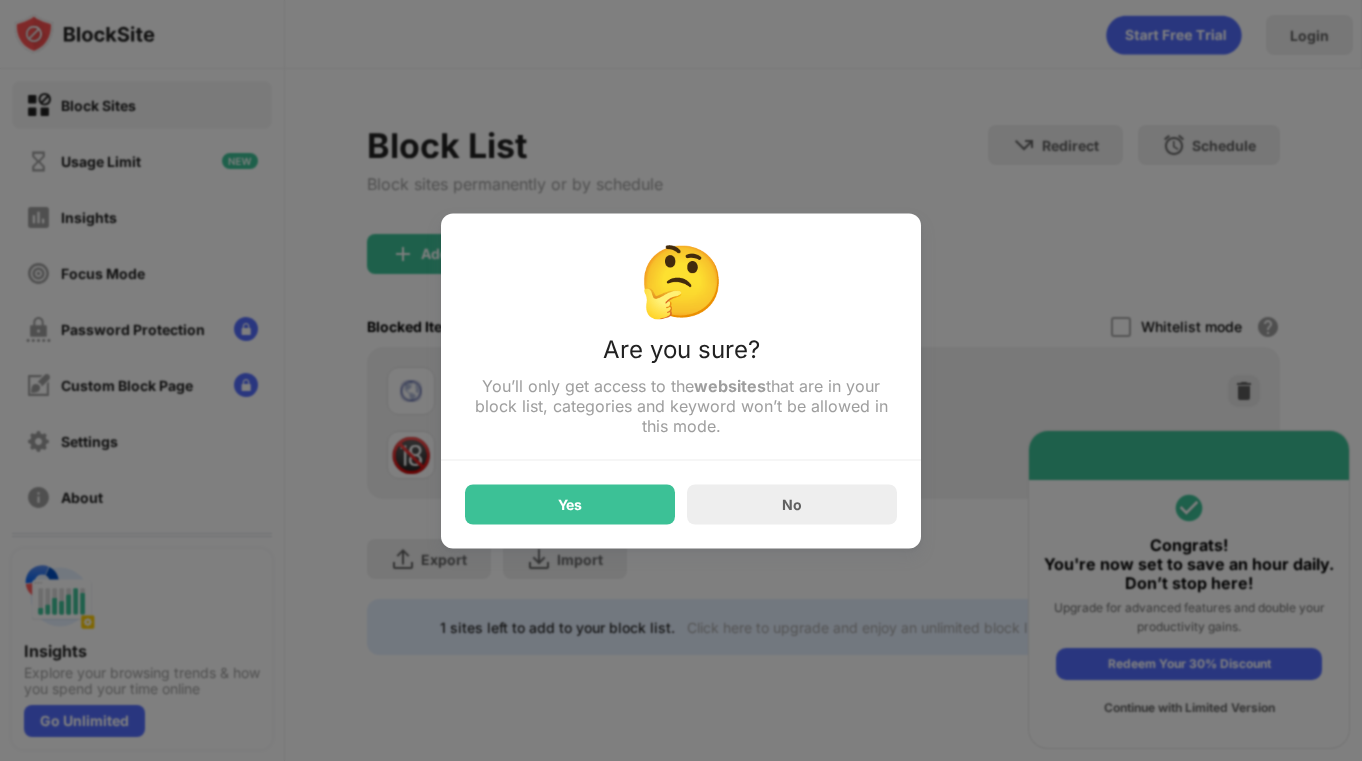 click at bounding box center (681, 380) 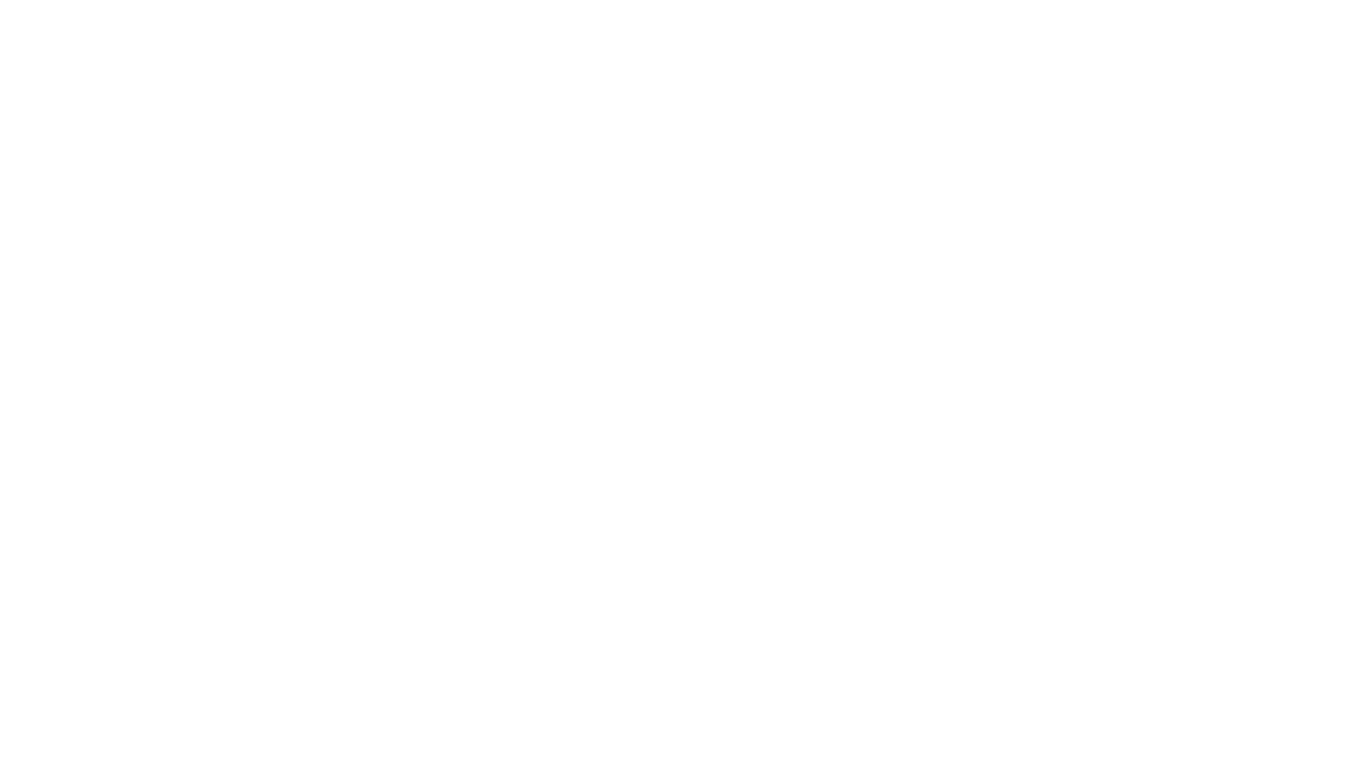 scroll, scrollTop: 0, scrollLeft: 0, axis: both 